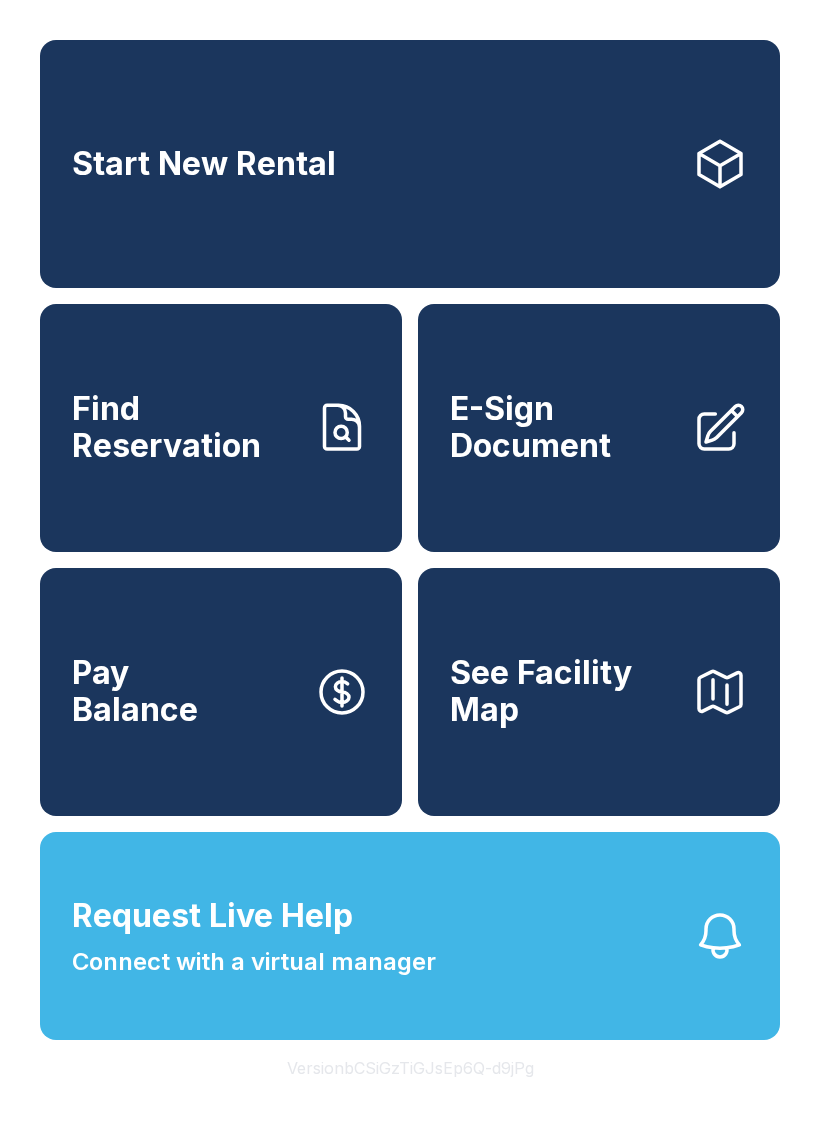 scroll, scrollTop: 0, scrollLeft: 0, axis: both 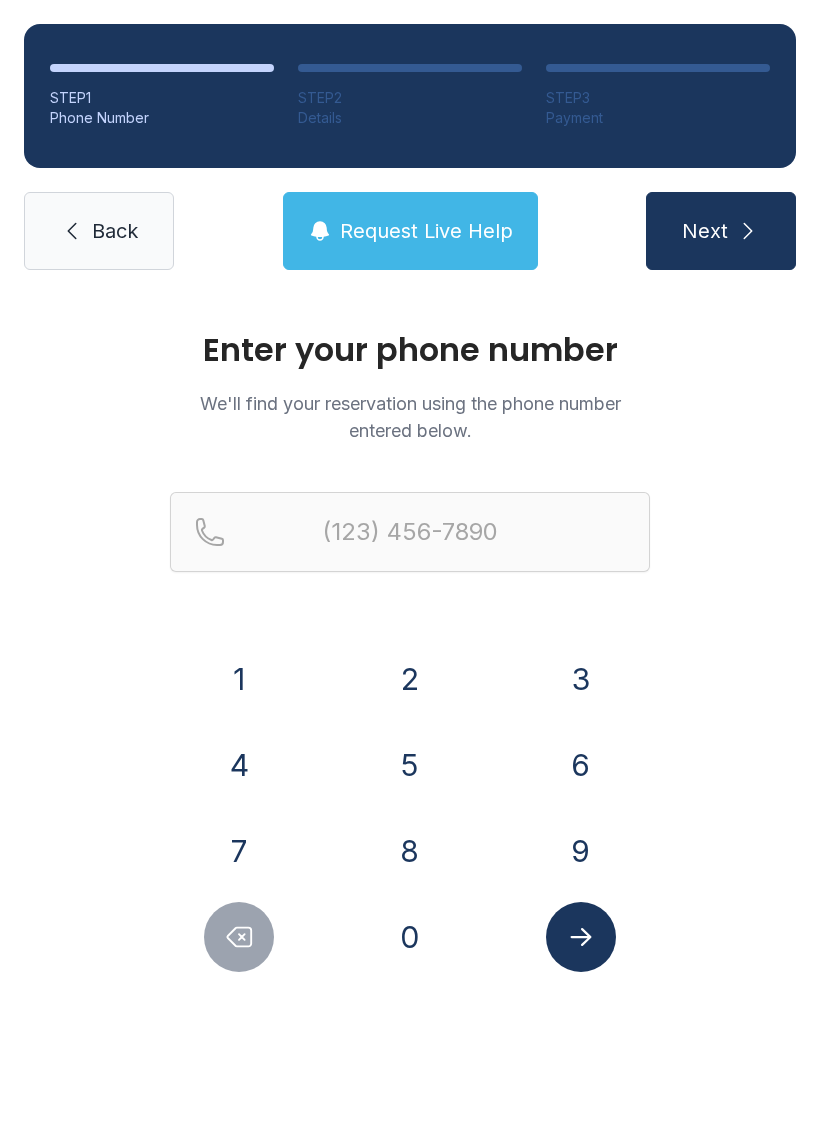 click on "2" at bounding box center (239, 679) 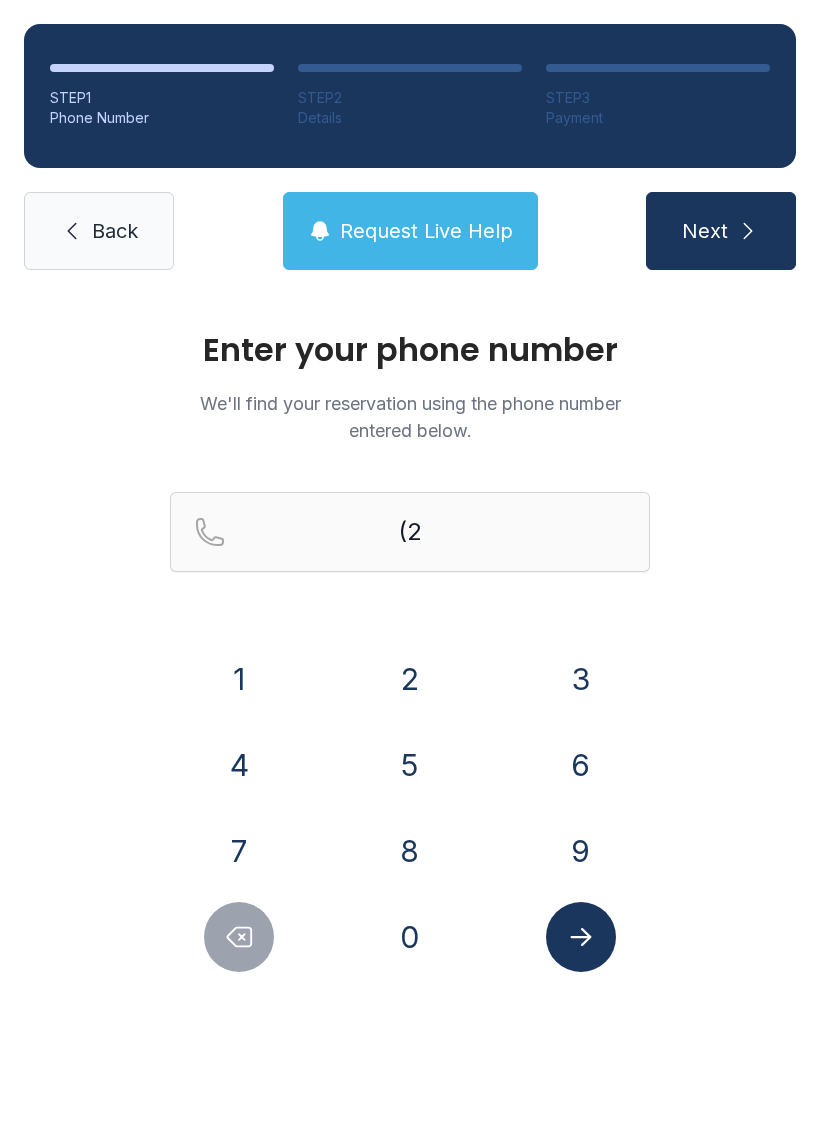 click on "1" at bounding box center (239, 679) 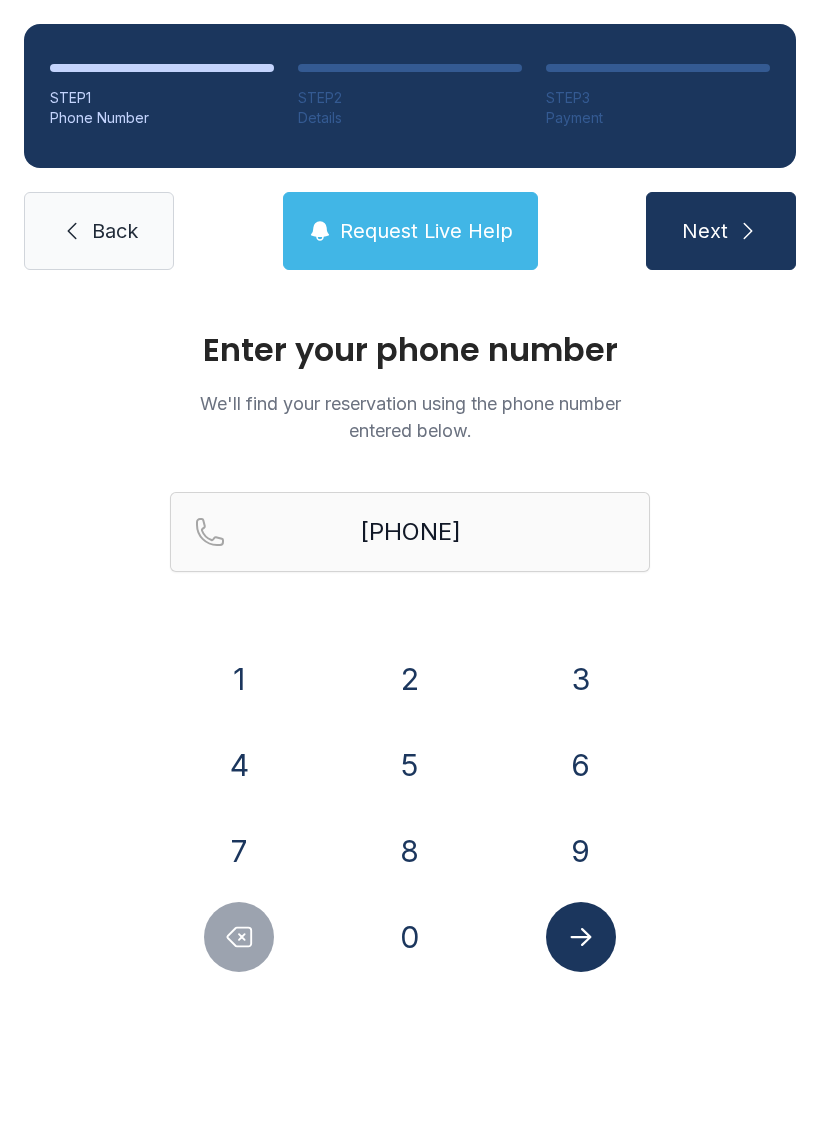 click on "9" at bounding box center [239, 679] 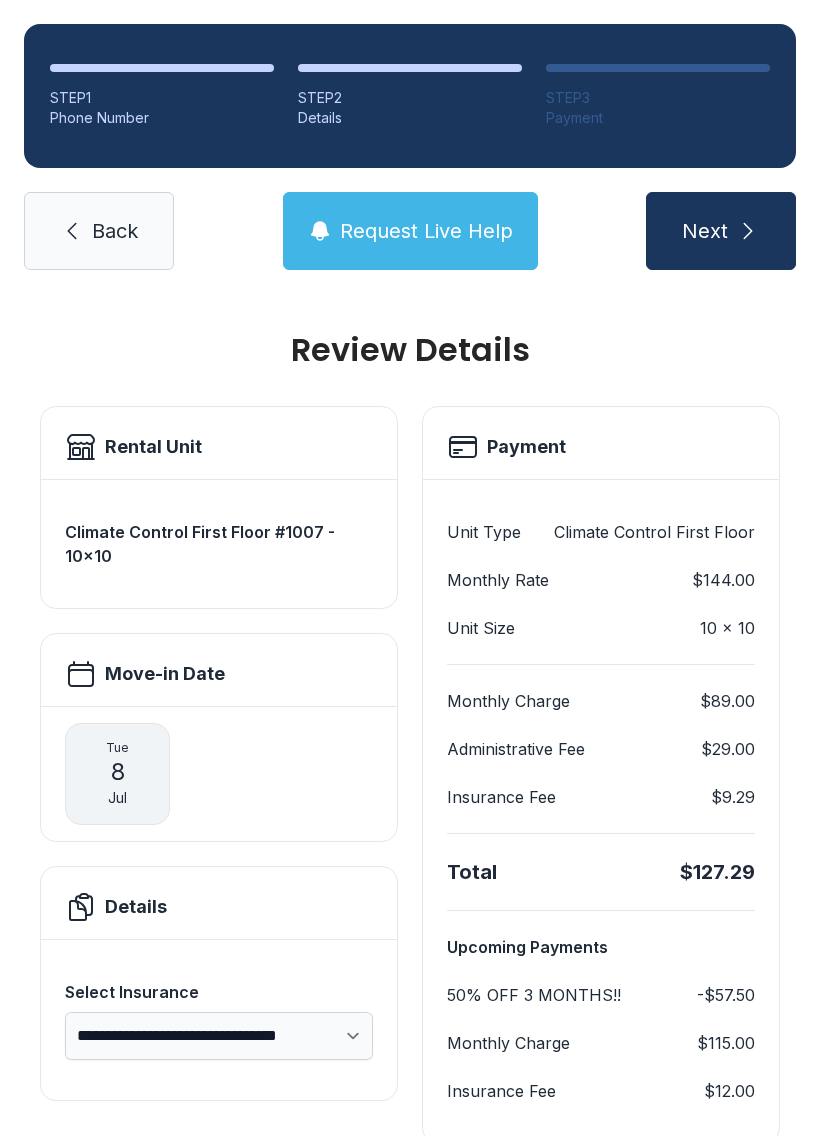 click on "Request Live Help" at bounding box center (426, 231) 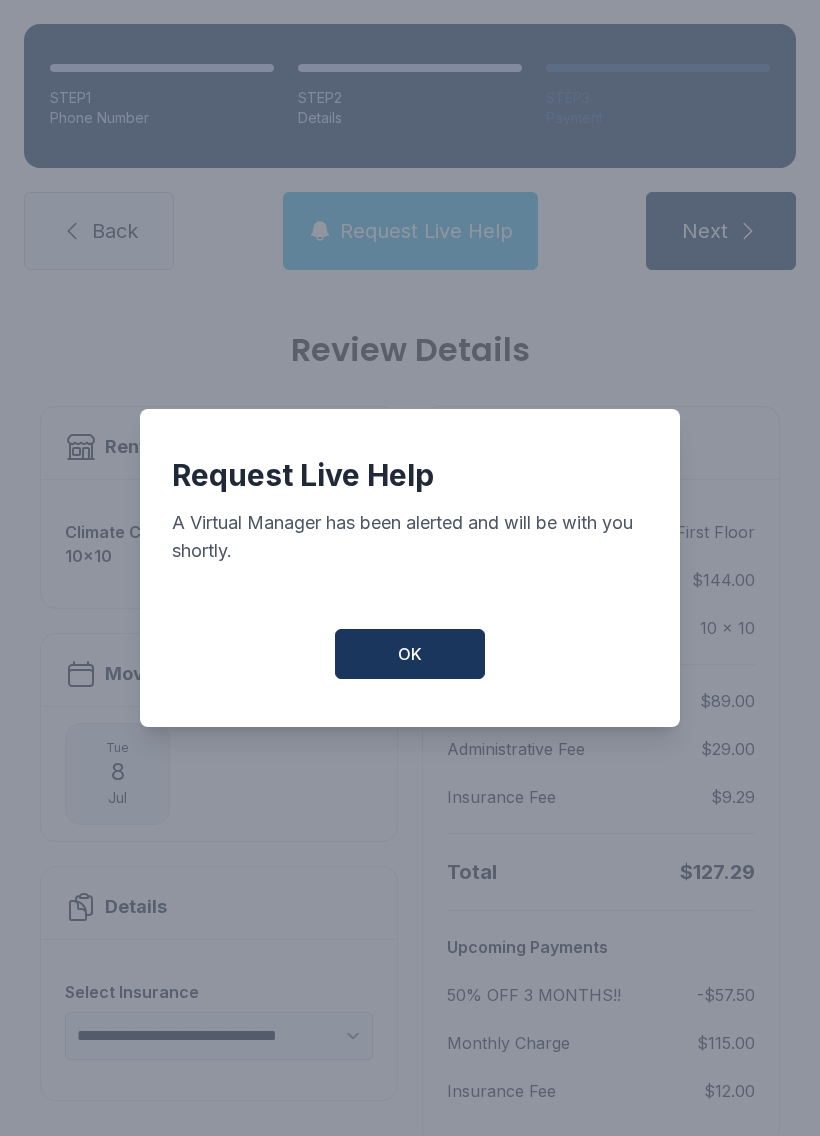 click on "OK" at bounding box center [410, 654] 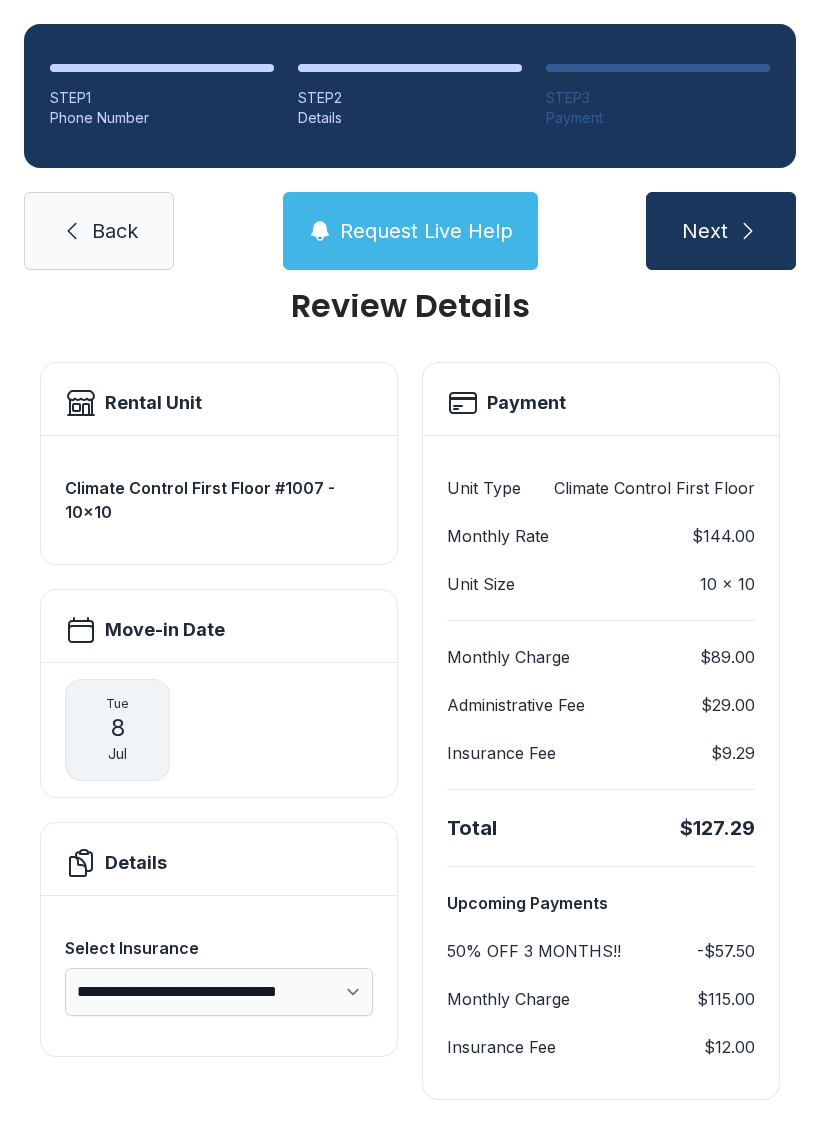 scroll, scrollTop: 44, scrollLeft: 0, axis: vertical 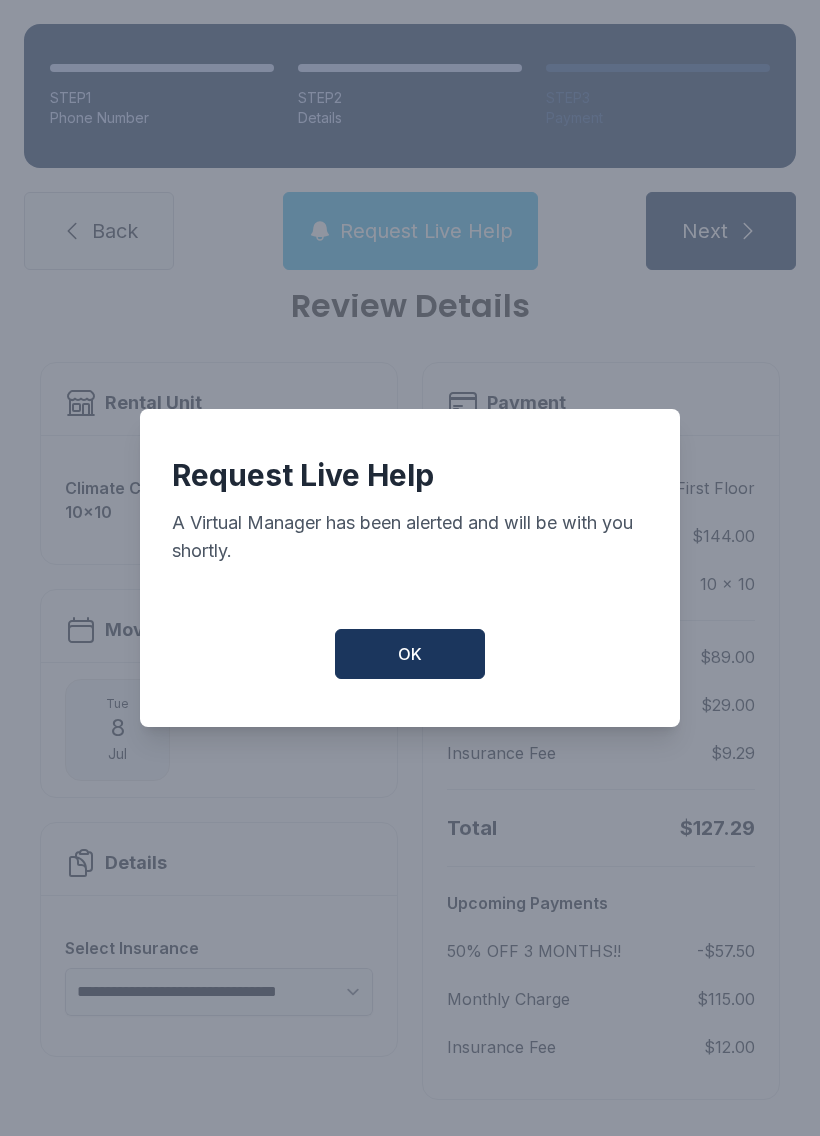 click on "OK" at bounding box center [410, 654] 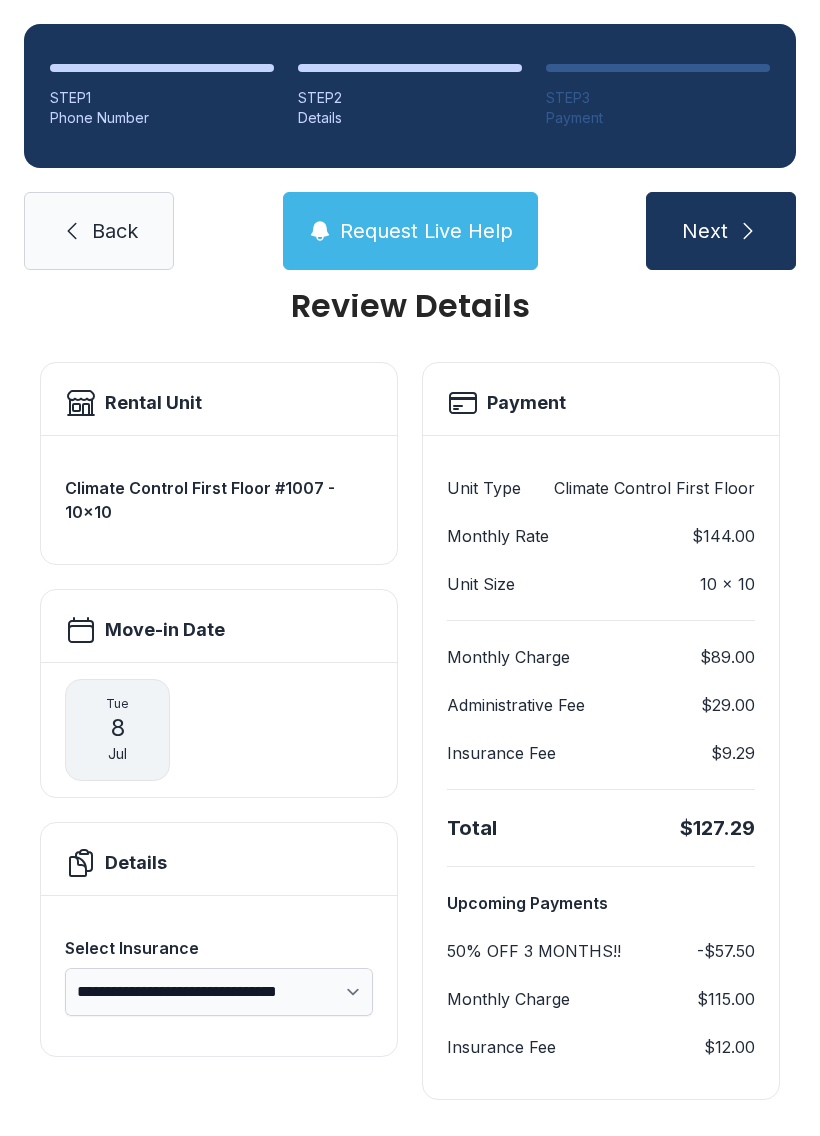 click on "Next" at bounding box center [705, 231] 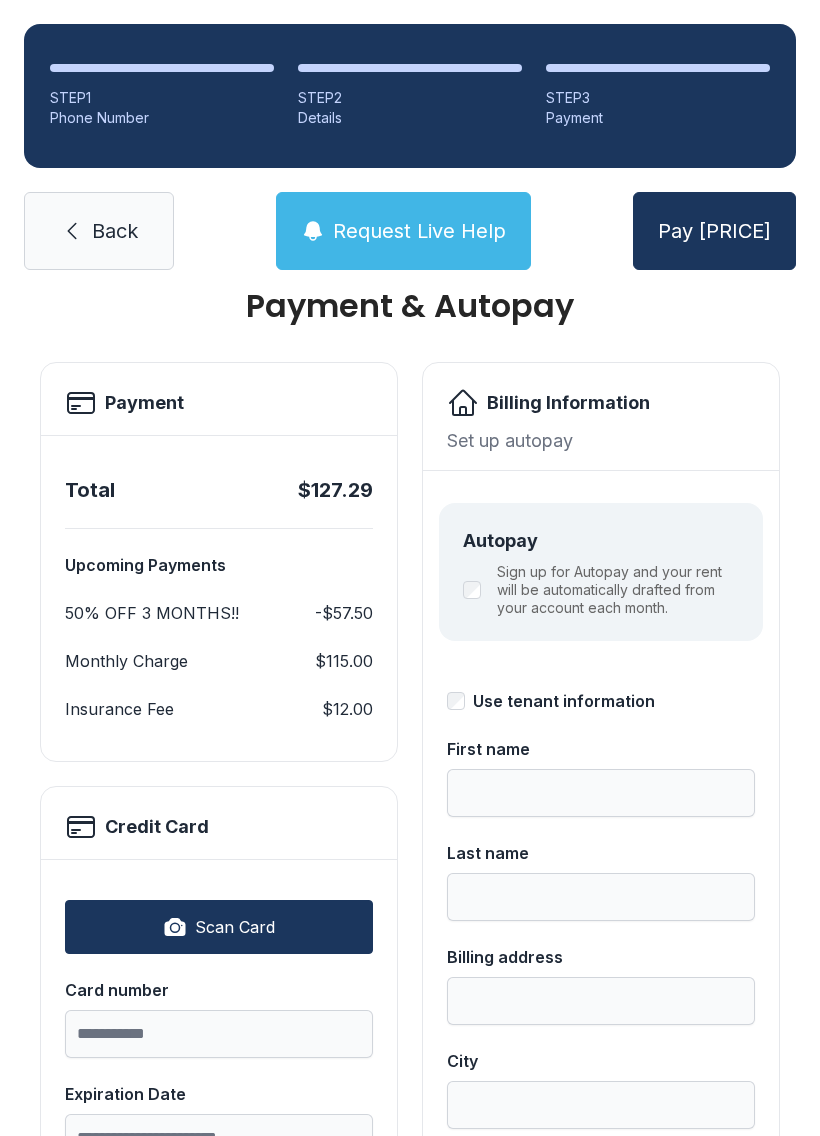 scroll, scrollTop: 0, scrollLeft: 0, axis: both 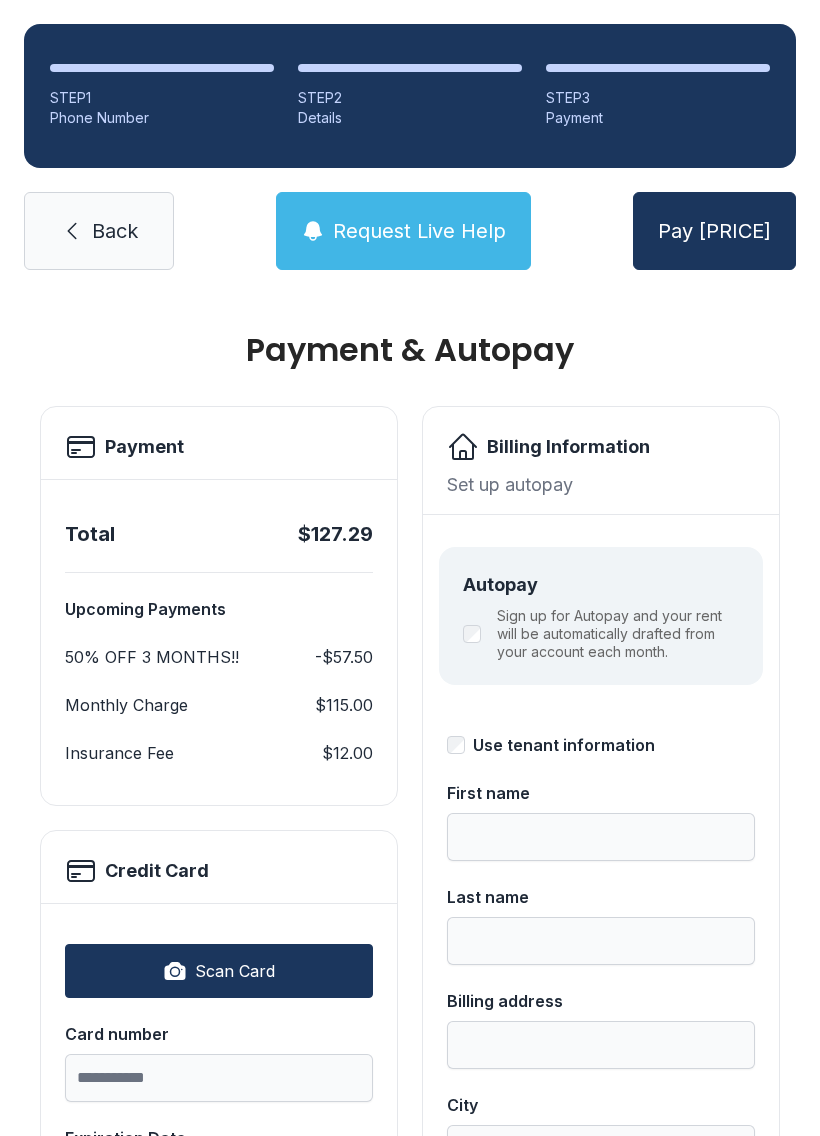 click on "Request Live Help" at bounding box center (419, 231) 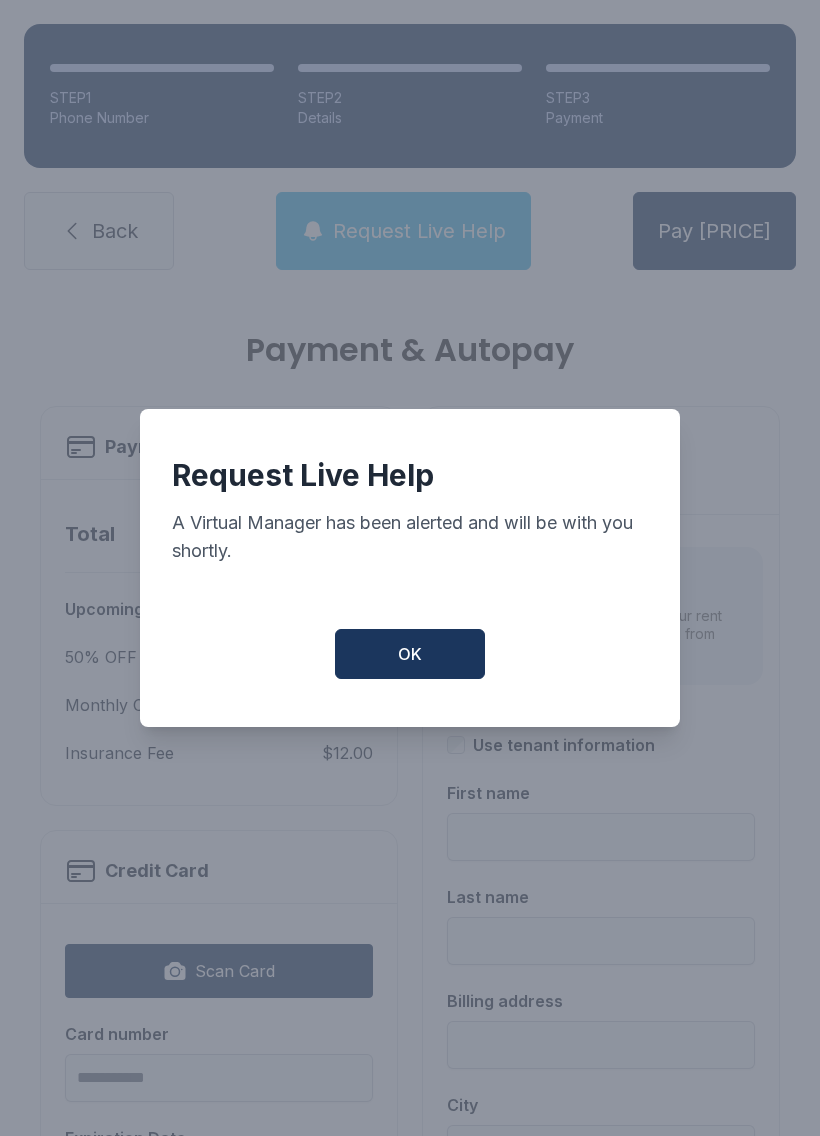 click on "OK" at bounding box center (410, 654) 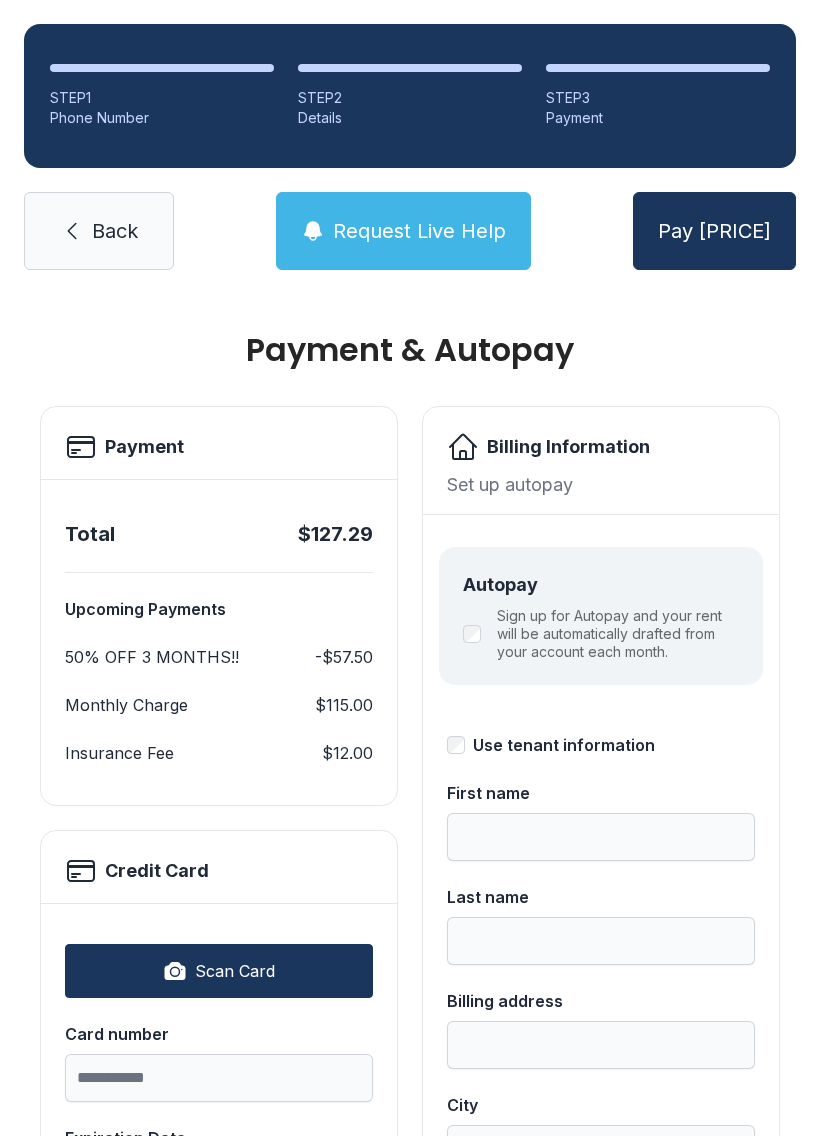 click on "Back" at bounding box center [99, 231] 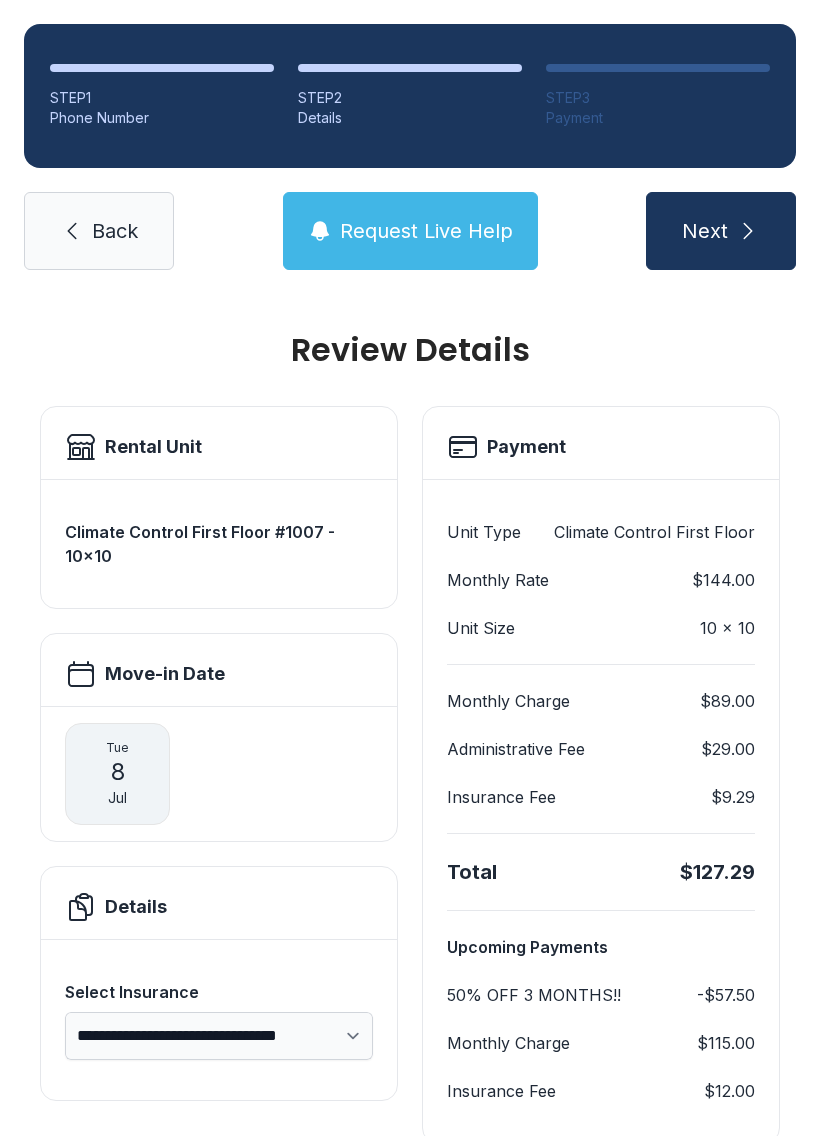 click on "Request Live Help" at bounding box center (426, 231) 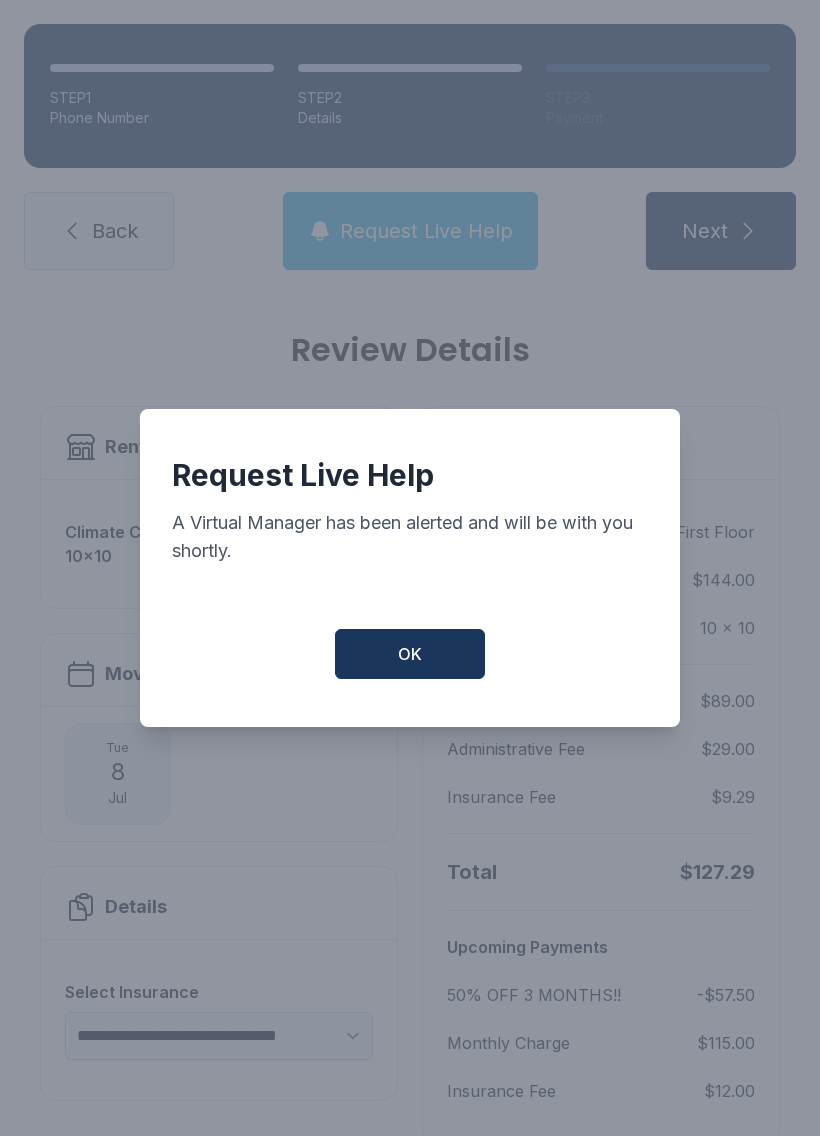 click on "OK" at bounding box center (410, 654) 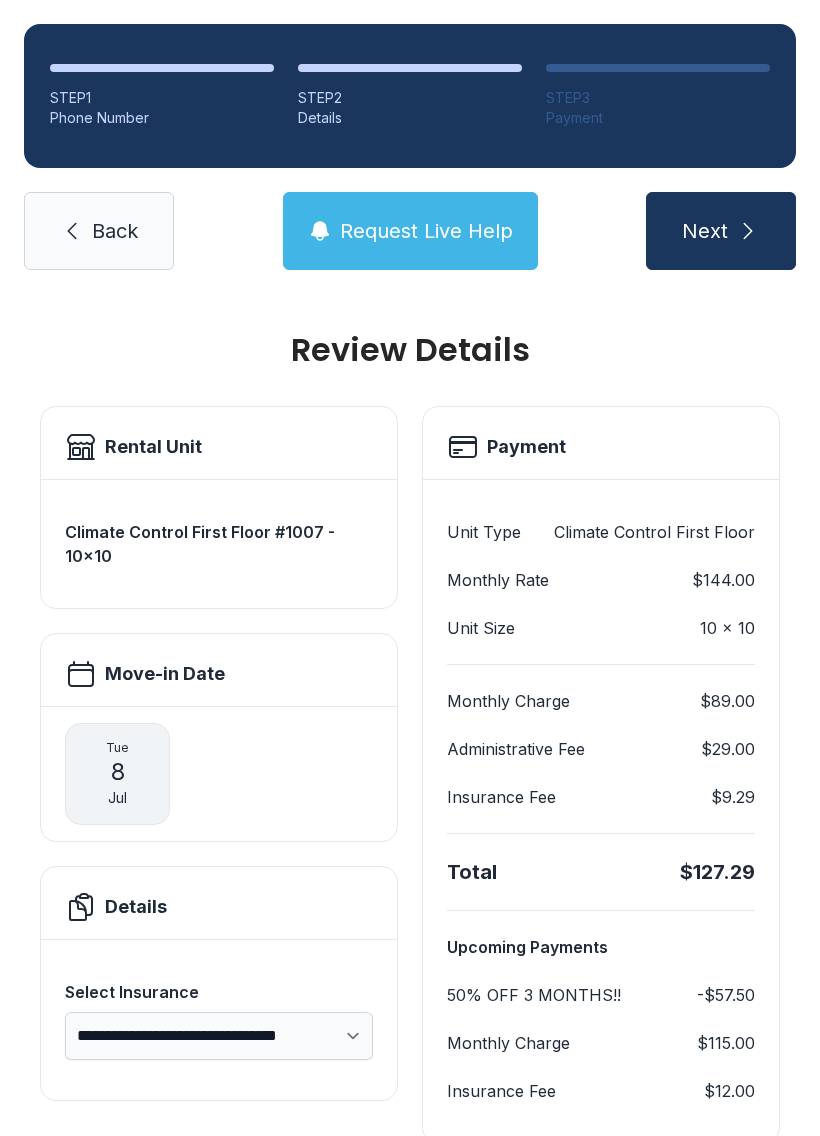 click on "Back" at bounding box center [99, 231] 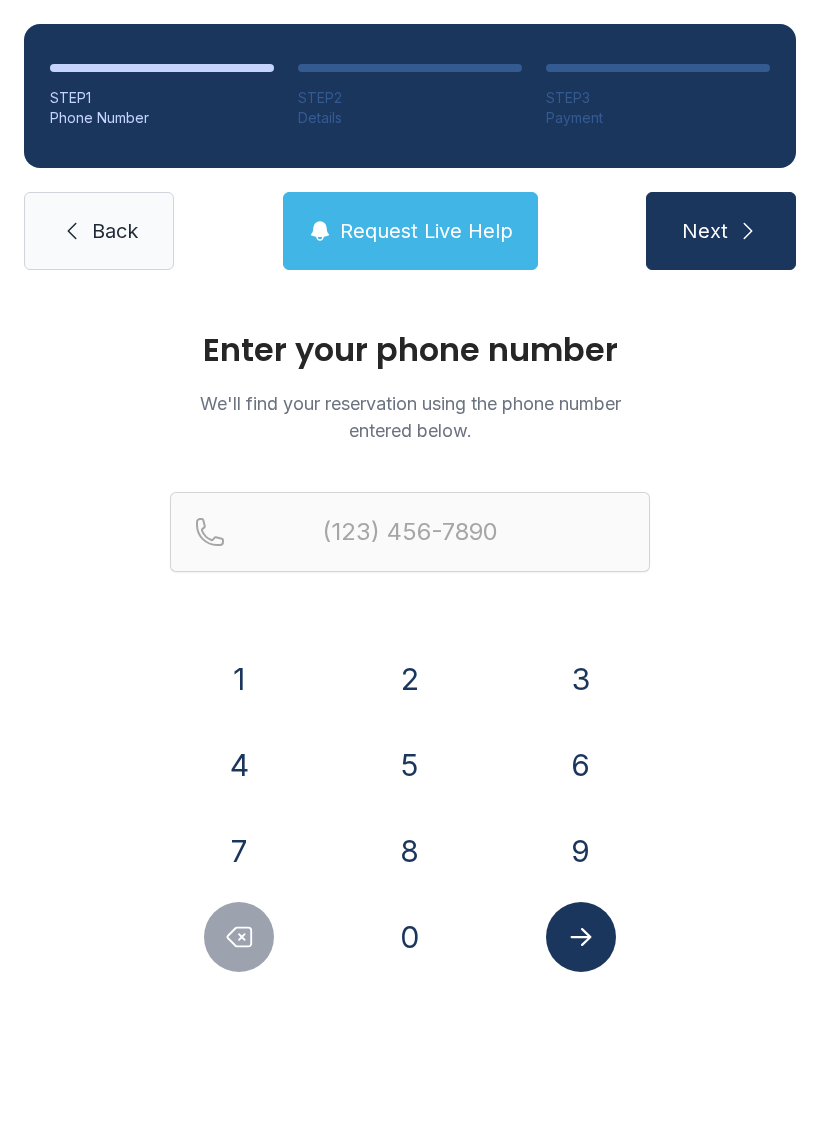 click on "Back" at bounding box center (99, 231) 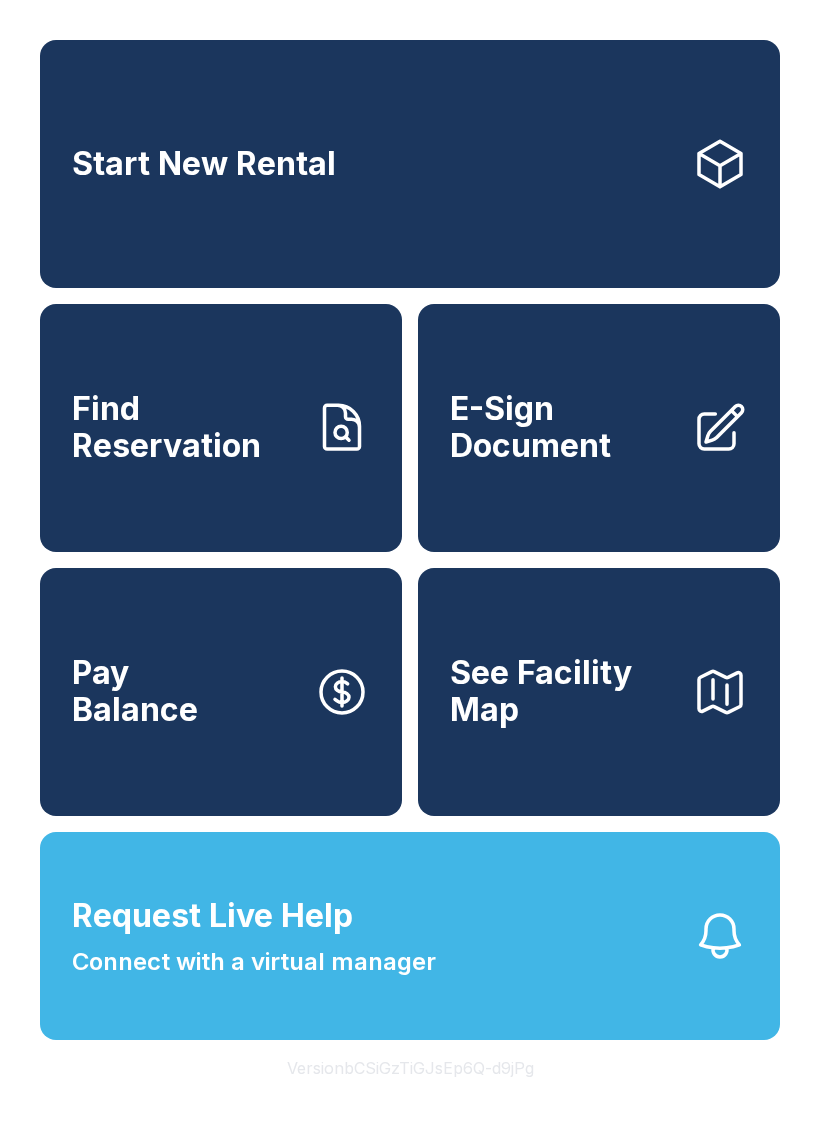click on "Request Live Help" at bounding box center (212, 916) 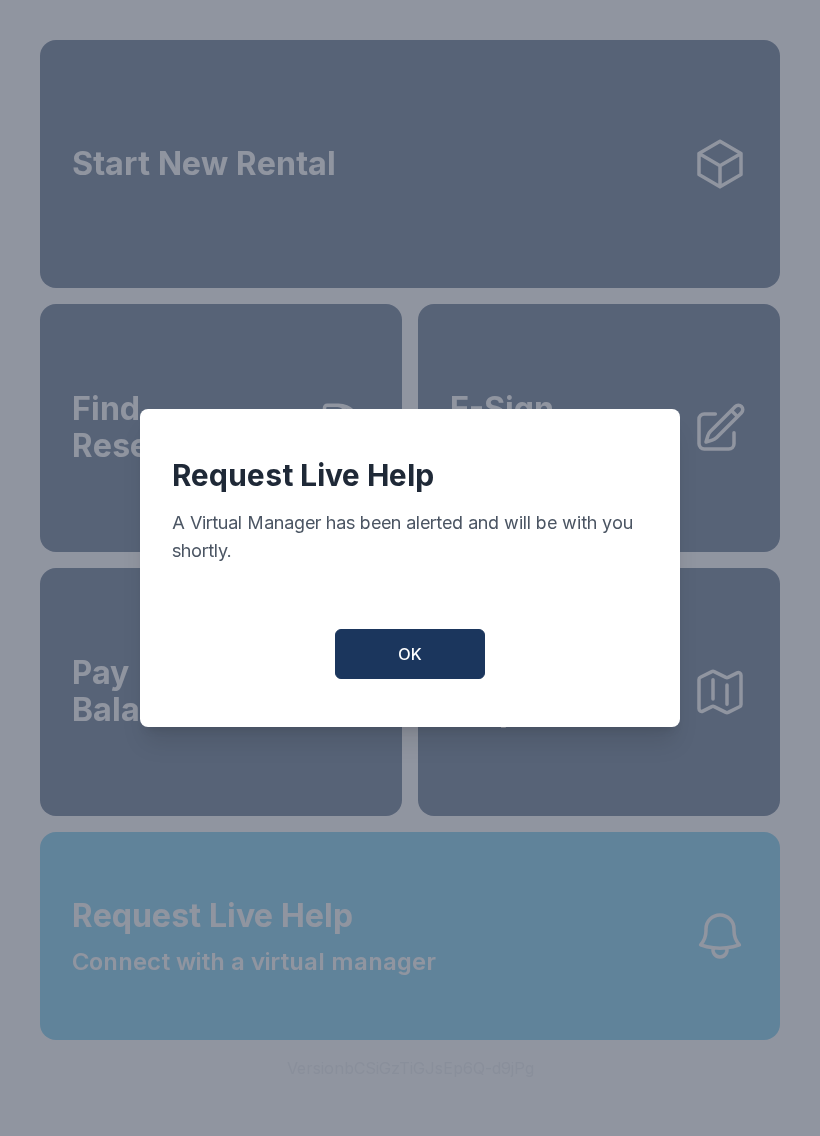click on "OK" at bounding box center [410, 654] 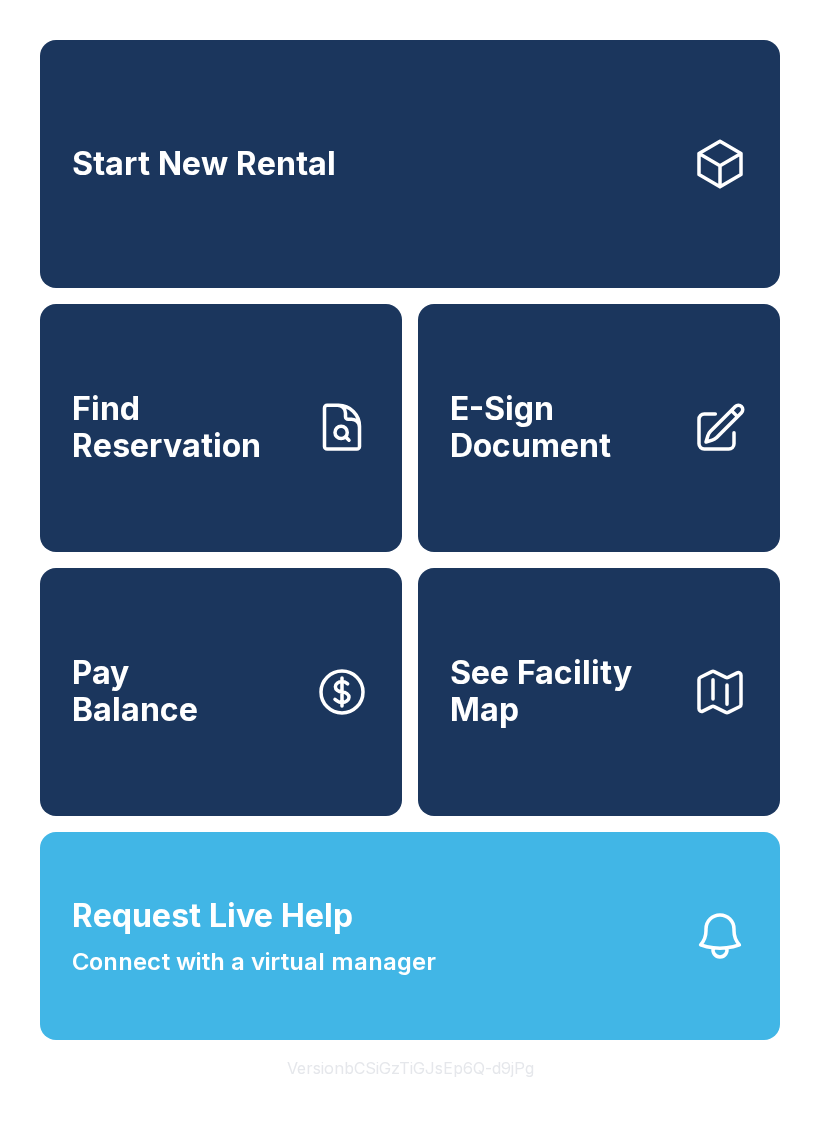 click on "Find Reservation" at bounding box center (185, 427) 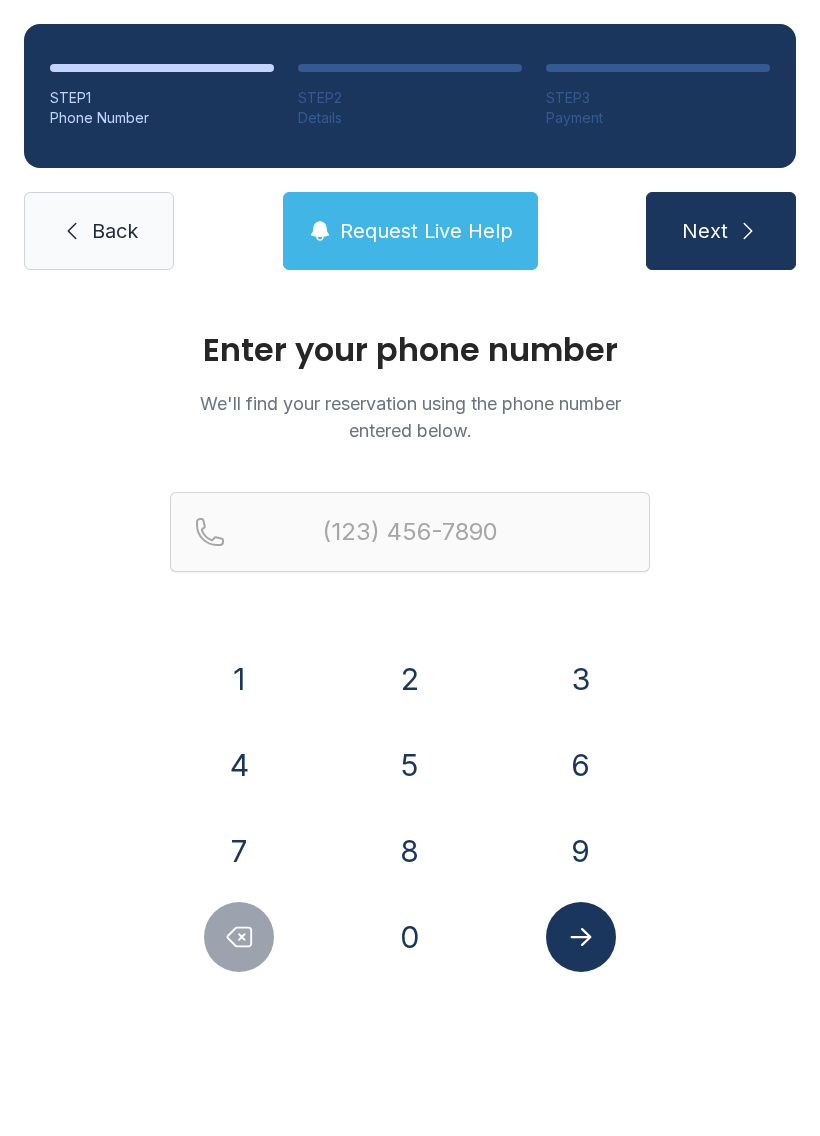 click on "2" at bounding box center (239, 679) 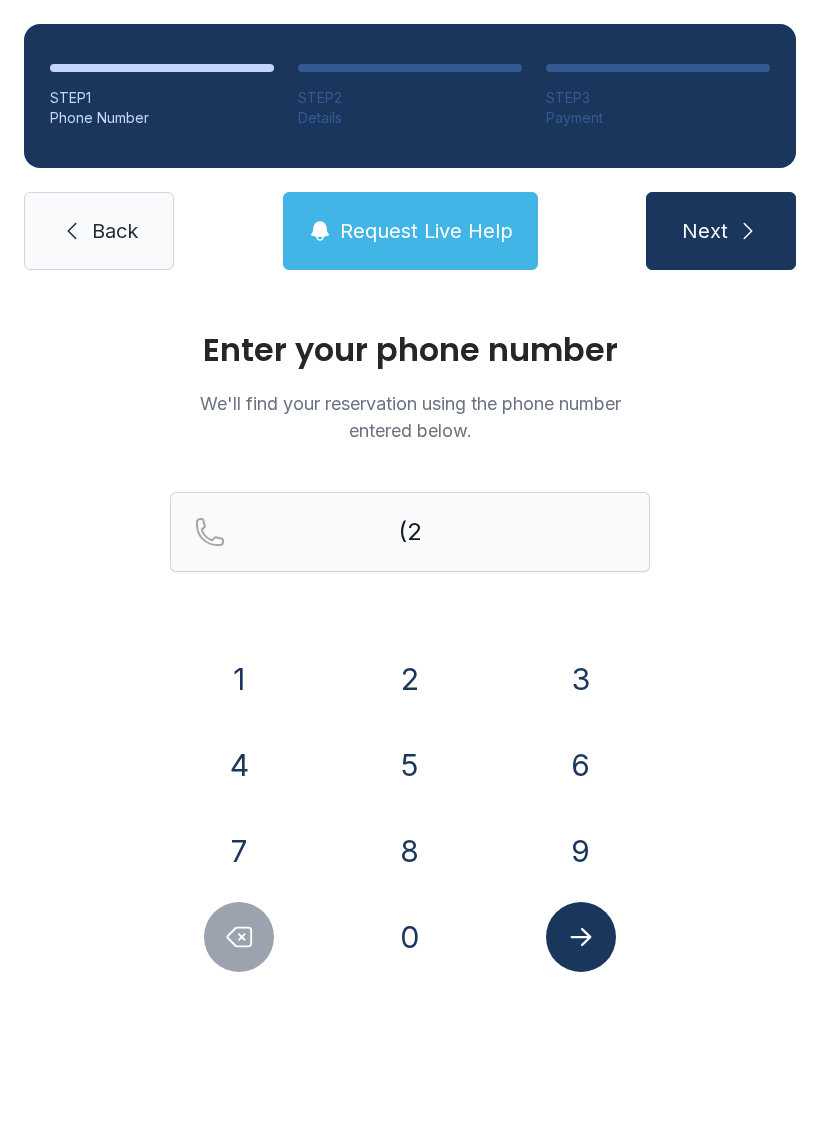 click on "1" at bounding box center (239, 679) 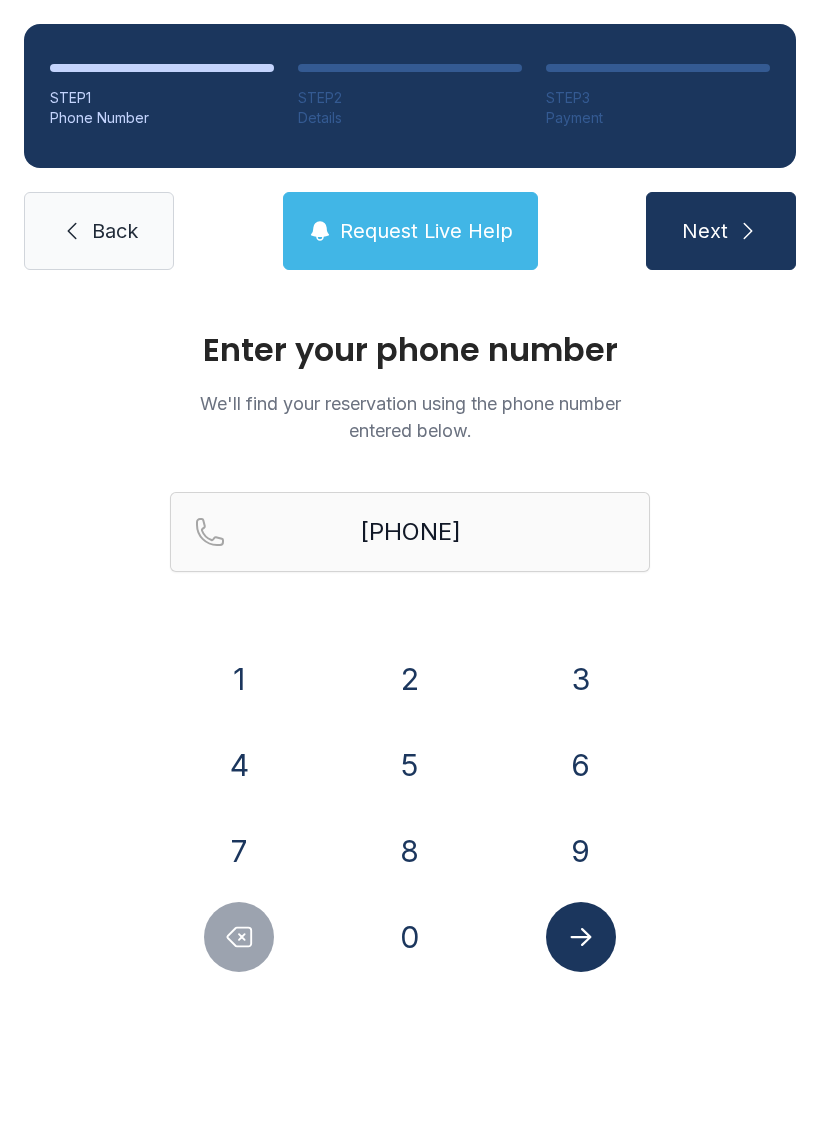 click on "9" at bounding box center [239, 679] 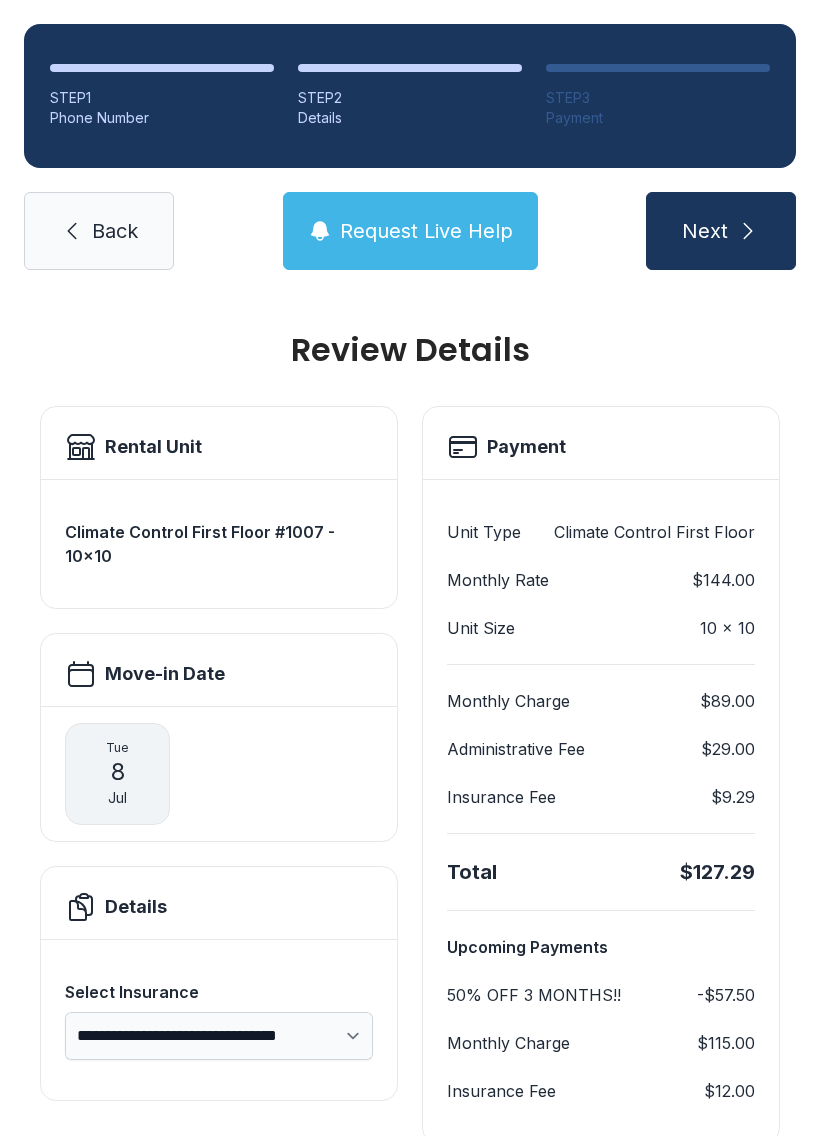 click at bounding box center [72, 231] 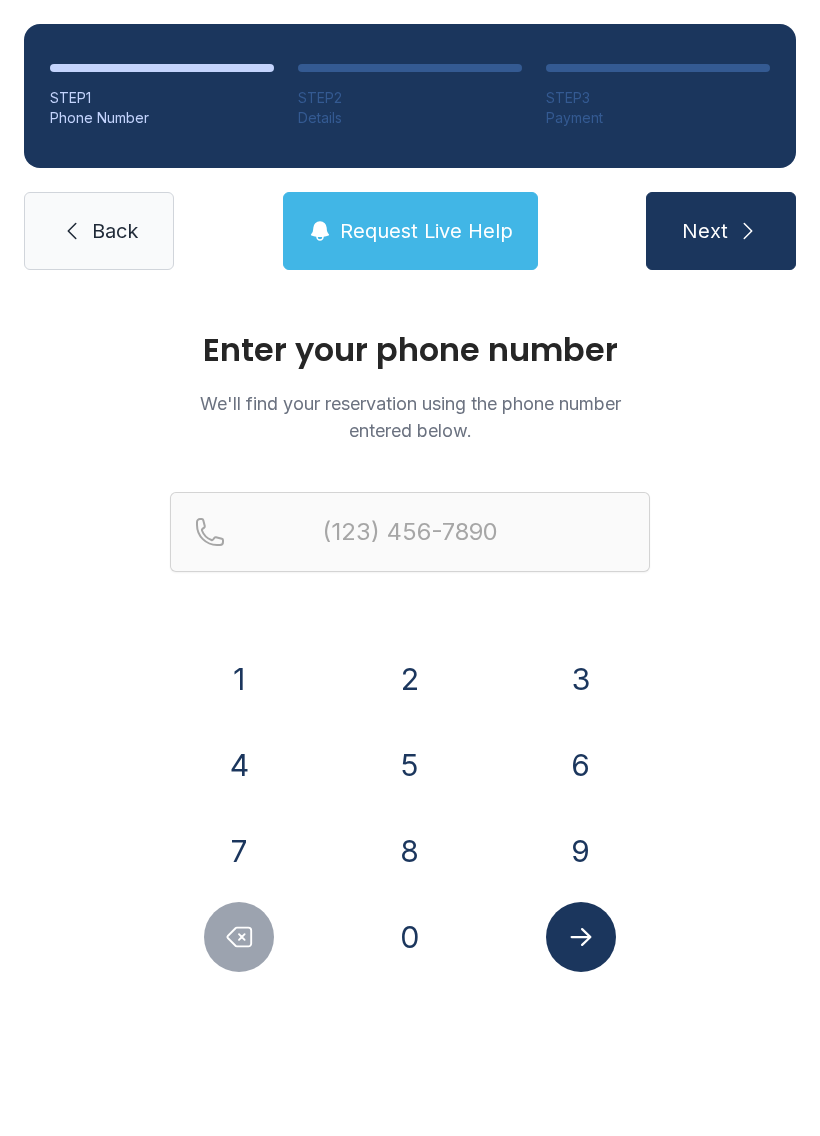 click at bounding box center [72, 231] 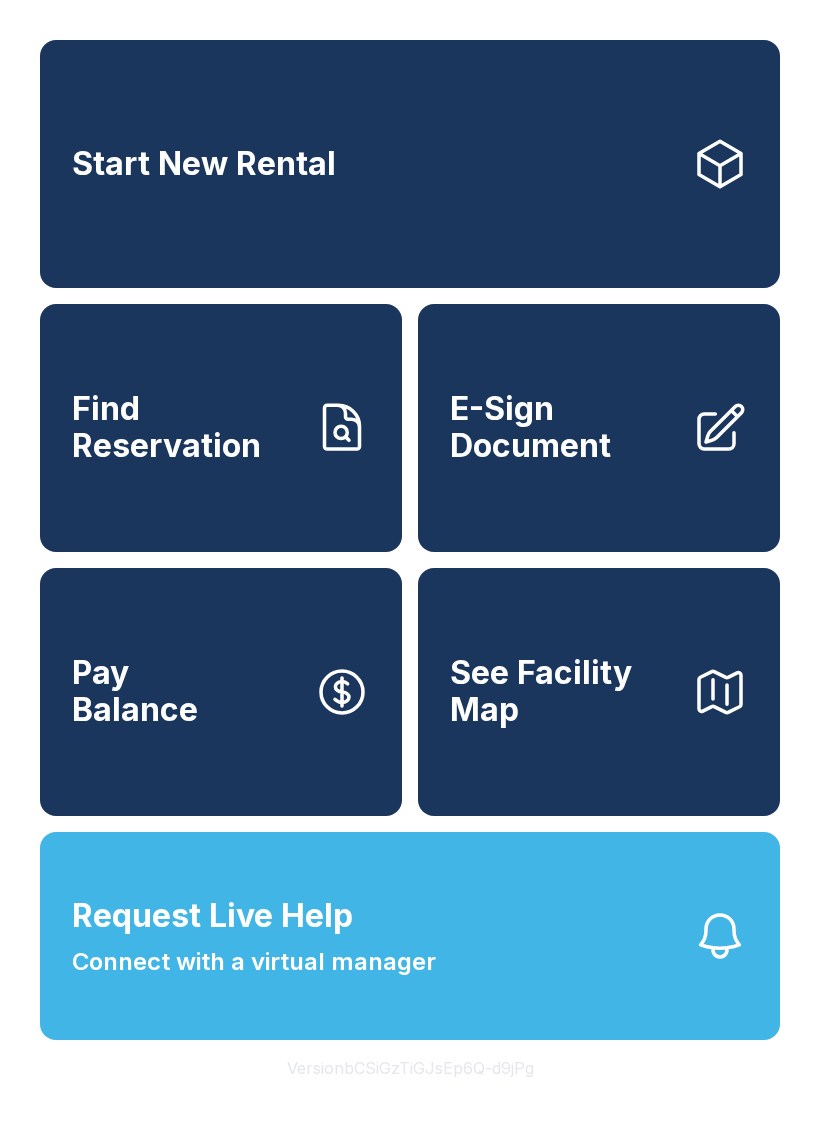 click on "Start New Rental" at bounding box center [410, 164] 